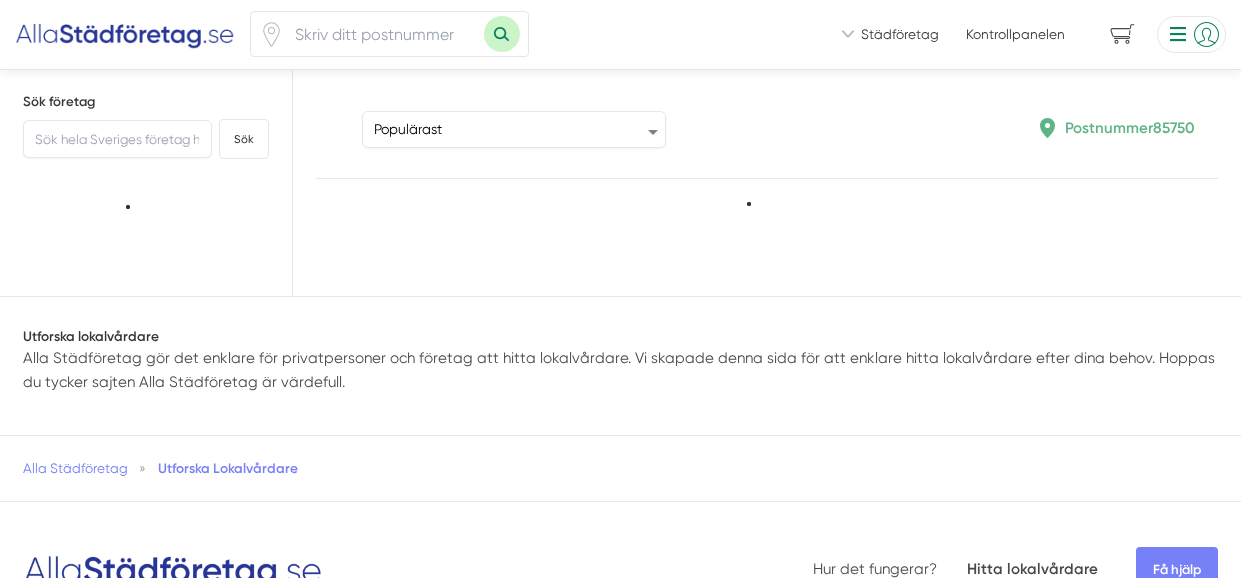 scroll, scrollTop: 0, scrollLeft: 0, axis: both 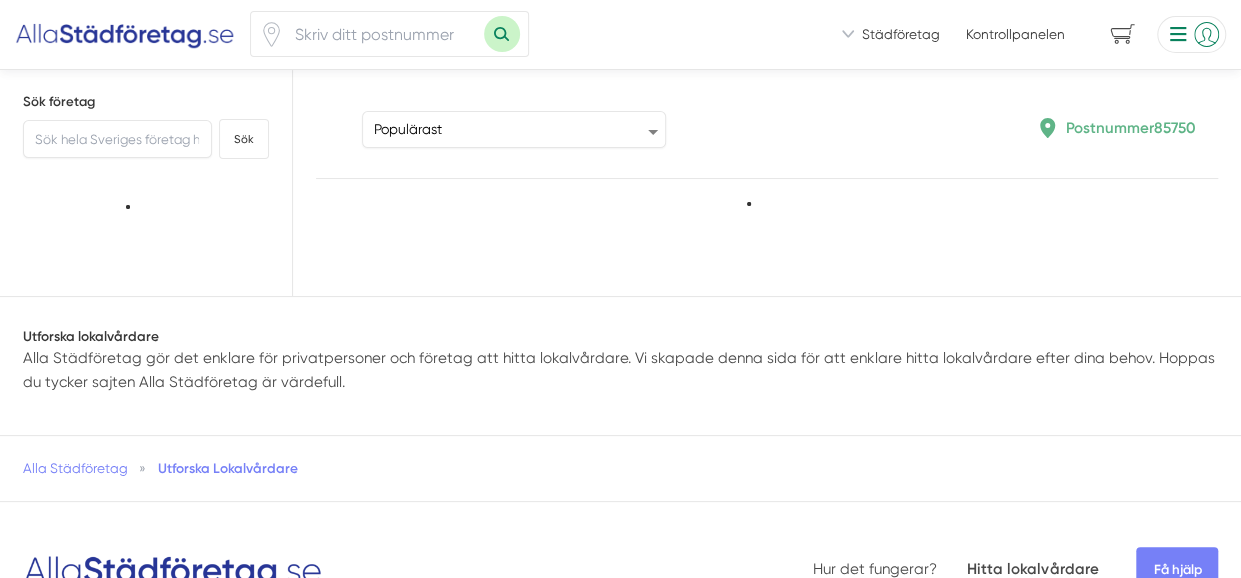 type on "85750" 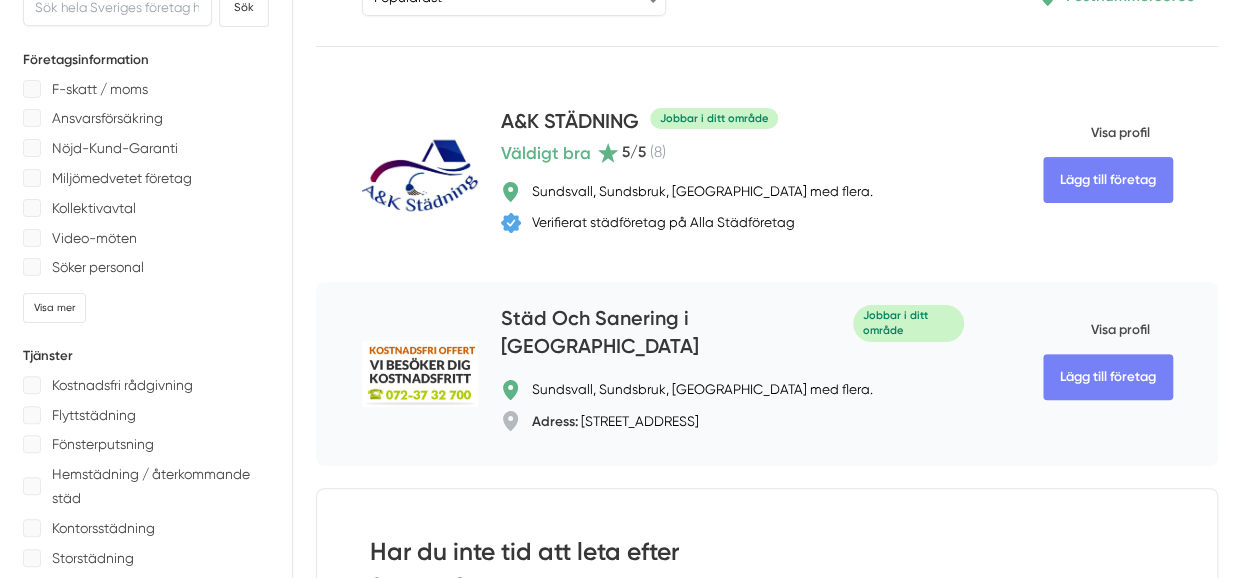 scroll, scrollTop: 0, scrollLeft: 0, axis: both 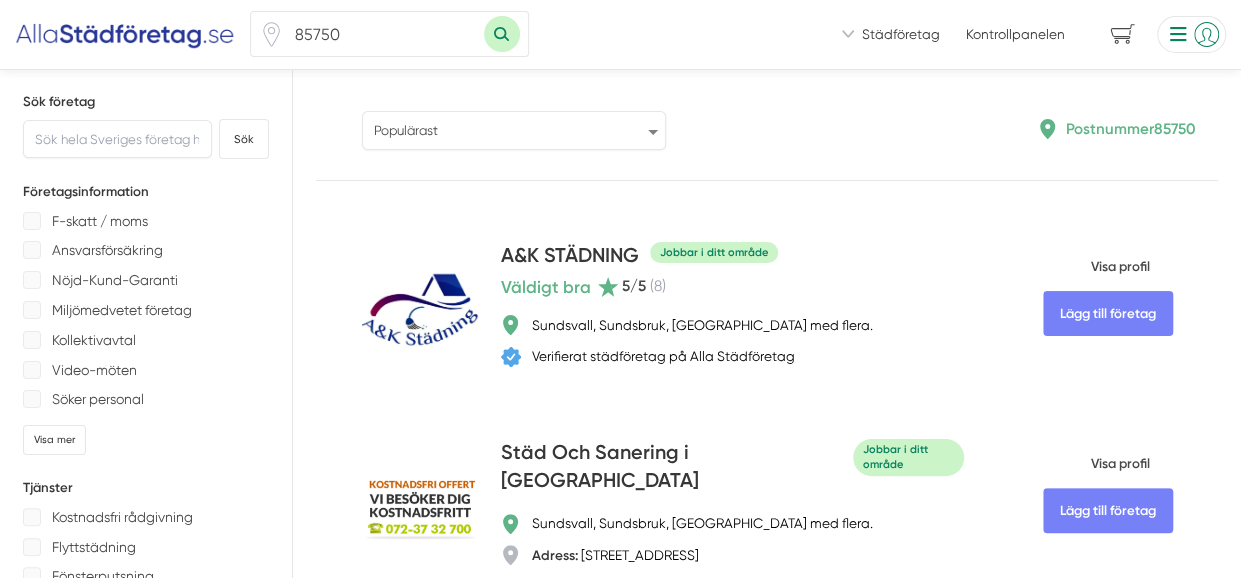 click on "Populärast Högst omdöme Flest omdömen Senaste uppdaterade Nyaste företaget på Alla Städföretag" at bounding box center [514, 130] 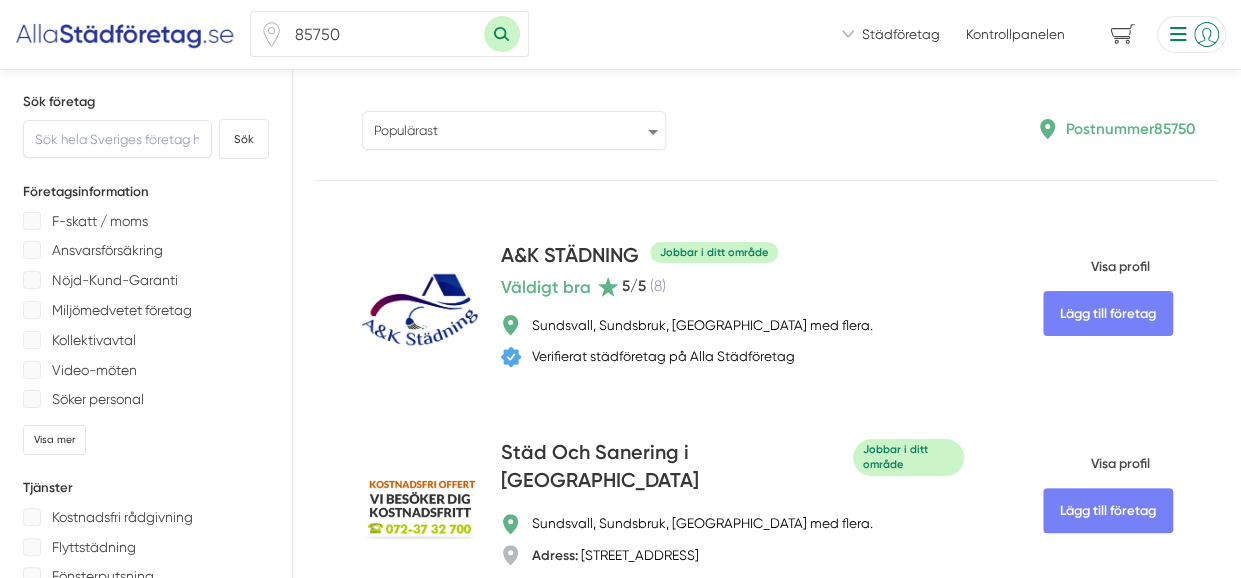 select on "newest-on-platform" 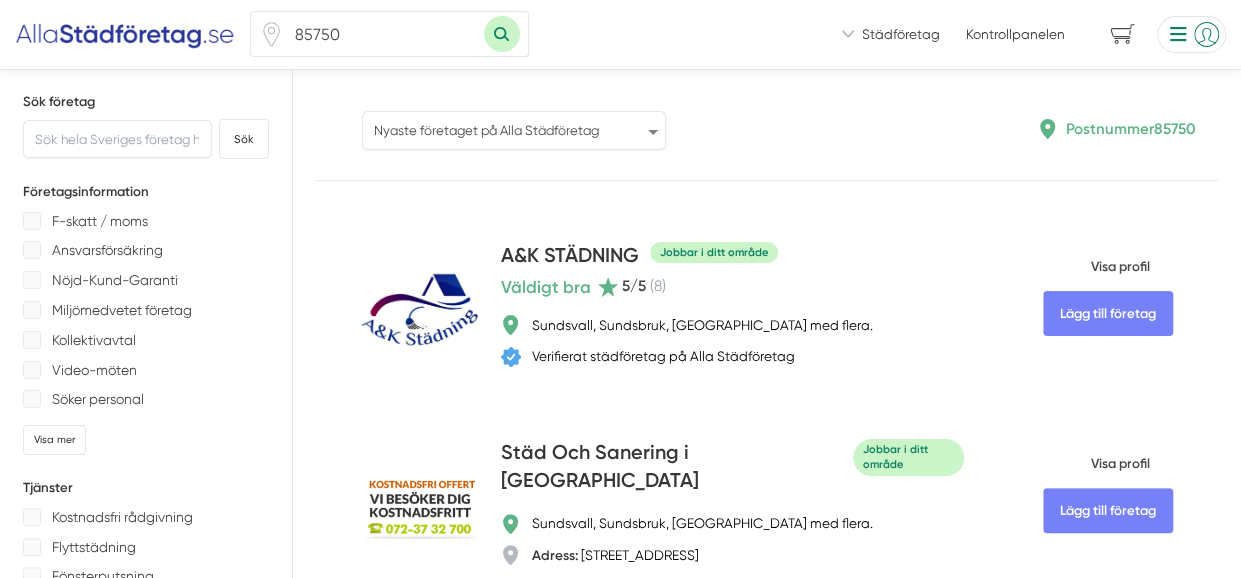 click on "Populärast Högst omdöme Flest omdömen Senaste uppdaterade Nyaste företaget på Alla Städföretag" at bounding box center (514, 130) 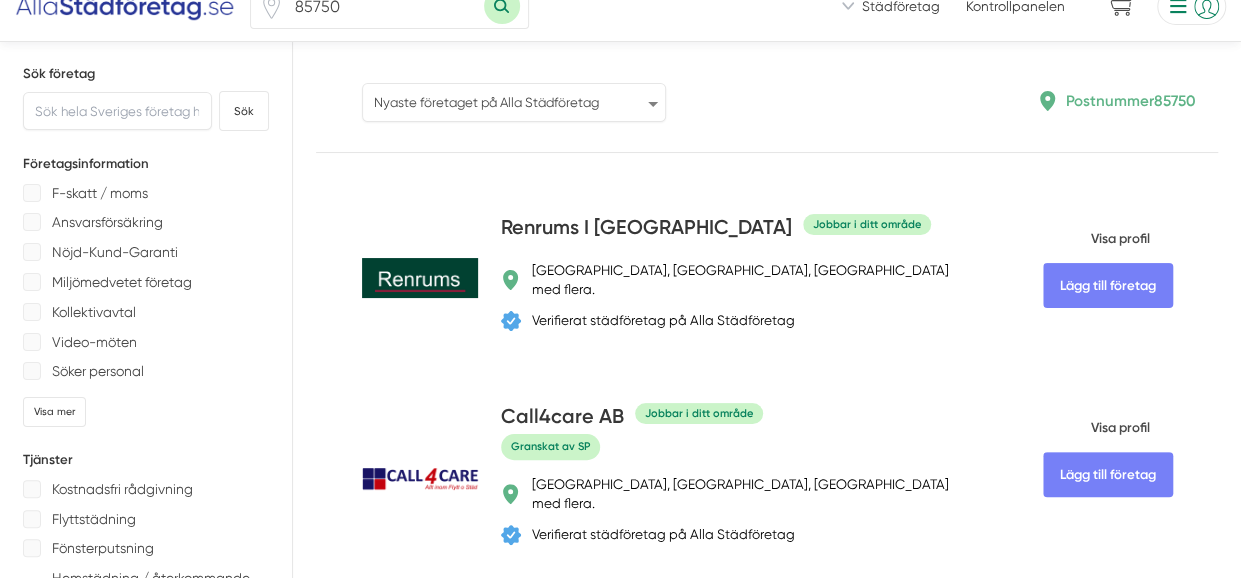 scroll, scrollTop: 0, scrollLeft: 0, axis: both 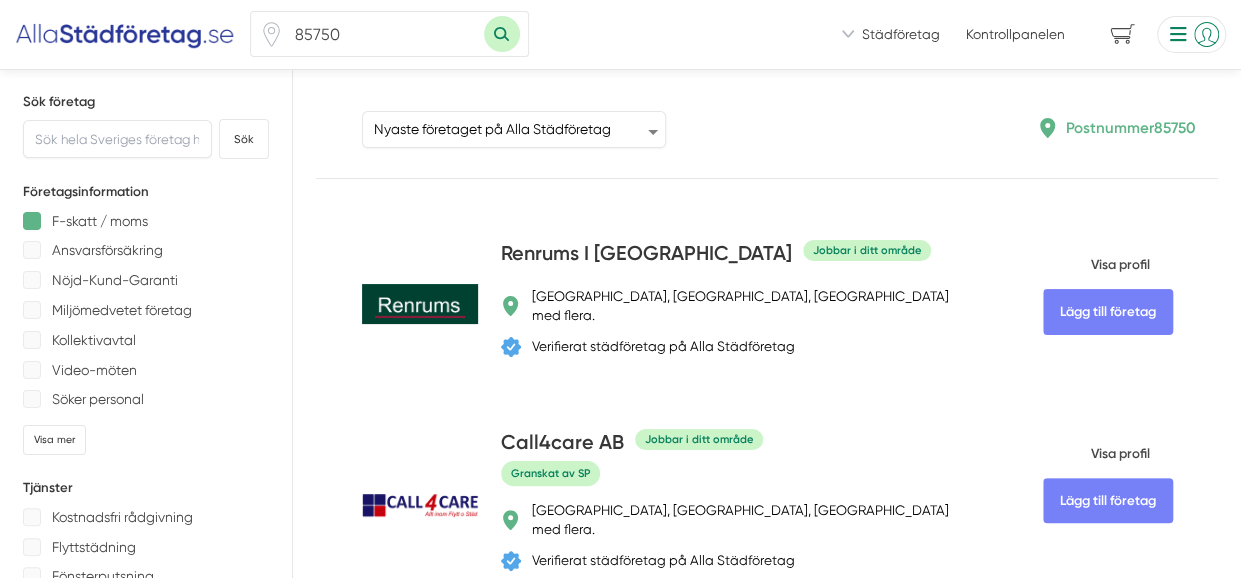 click at bounding box center [32, 221] 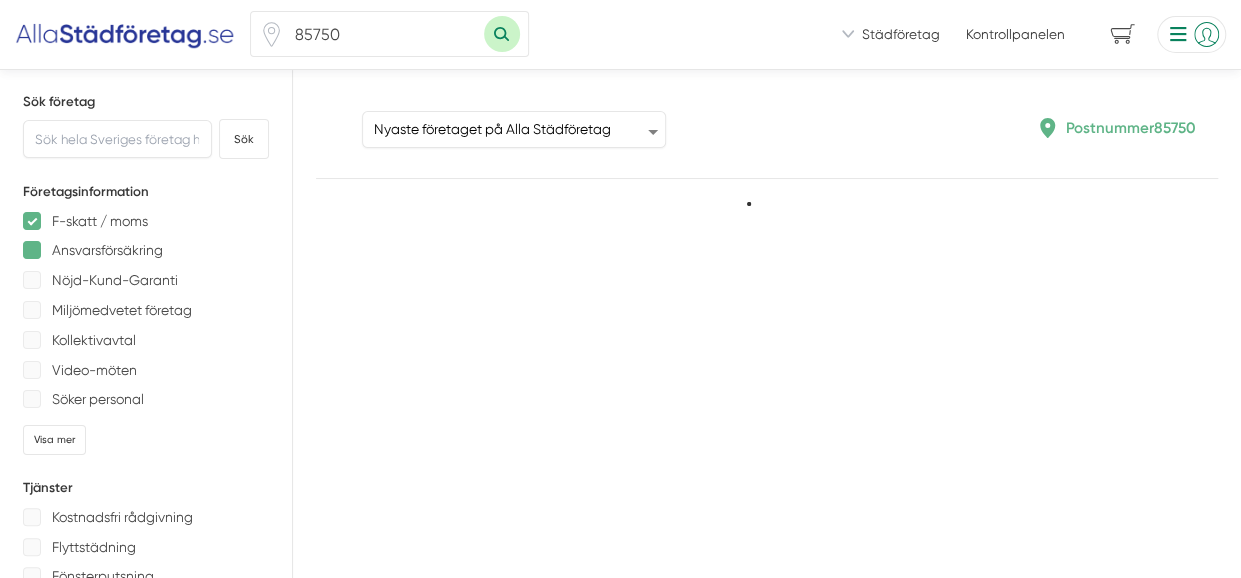 click at bounding box center [32, 250] 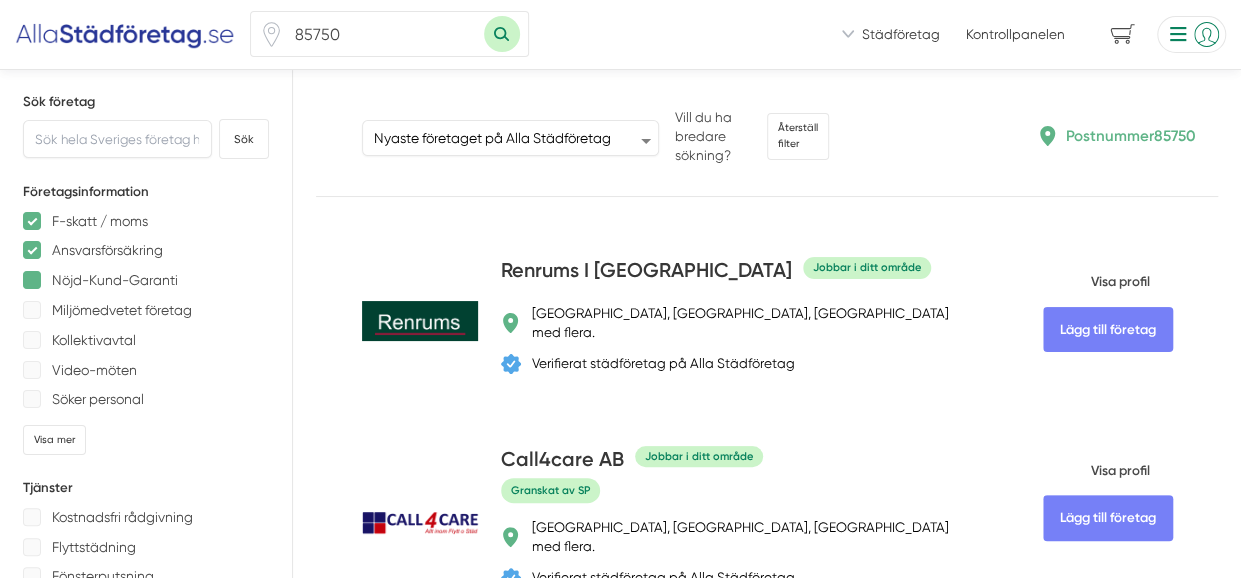 click at bounding box center (32, 280) 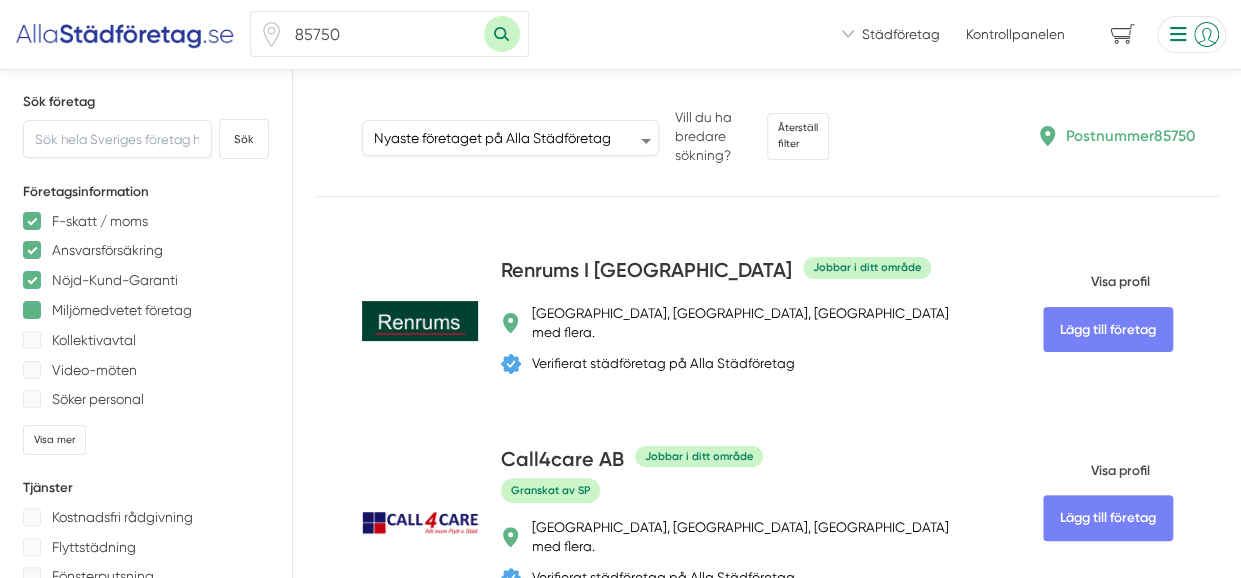 click at bounding box center [32, 310] 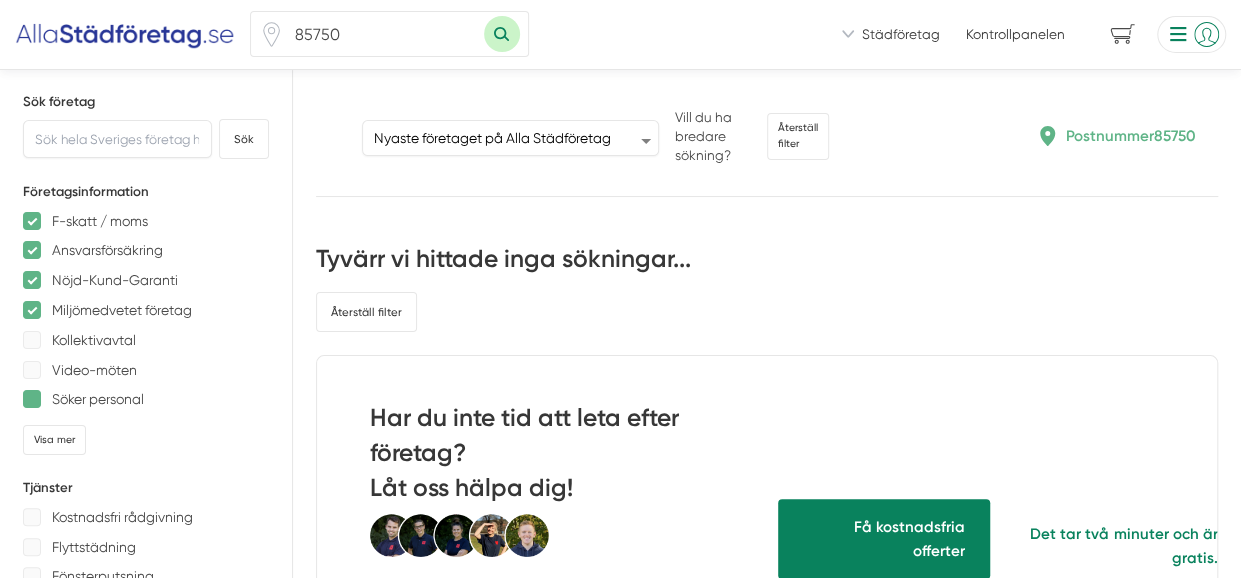 click at bounding box center [32, 399] 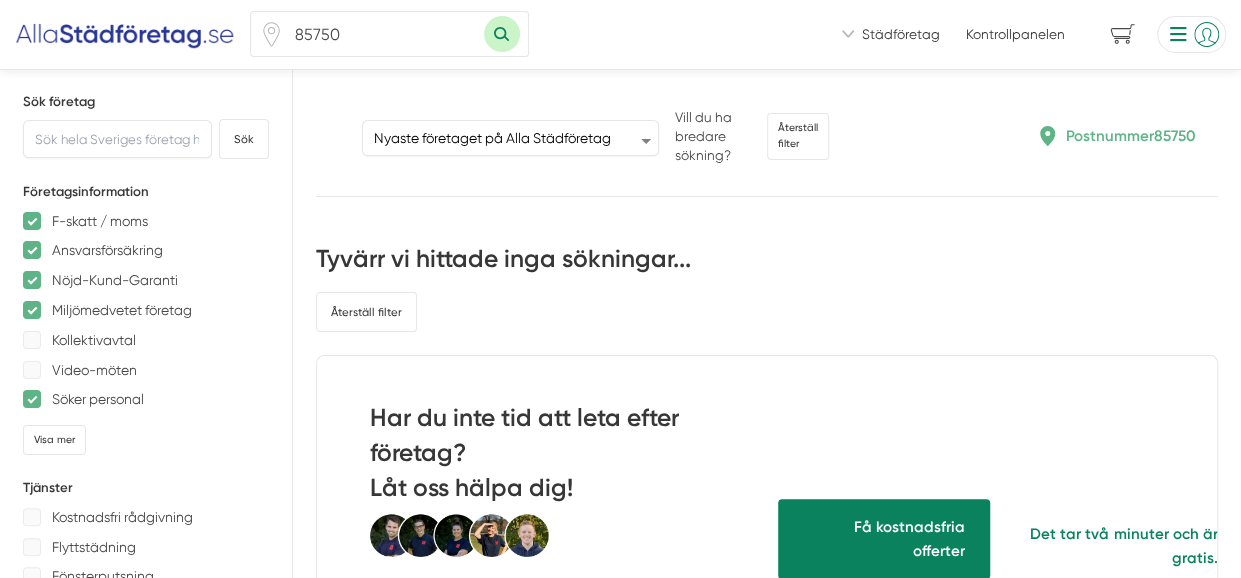 click at bounding box center (32, 399) 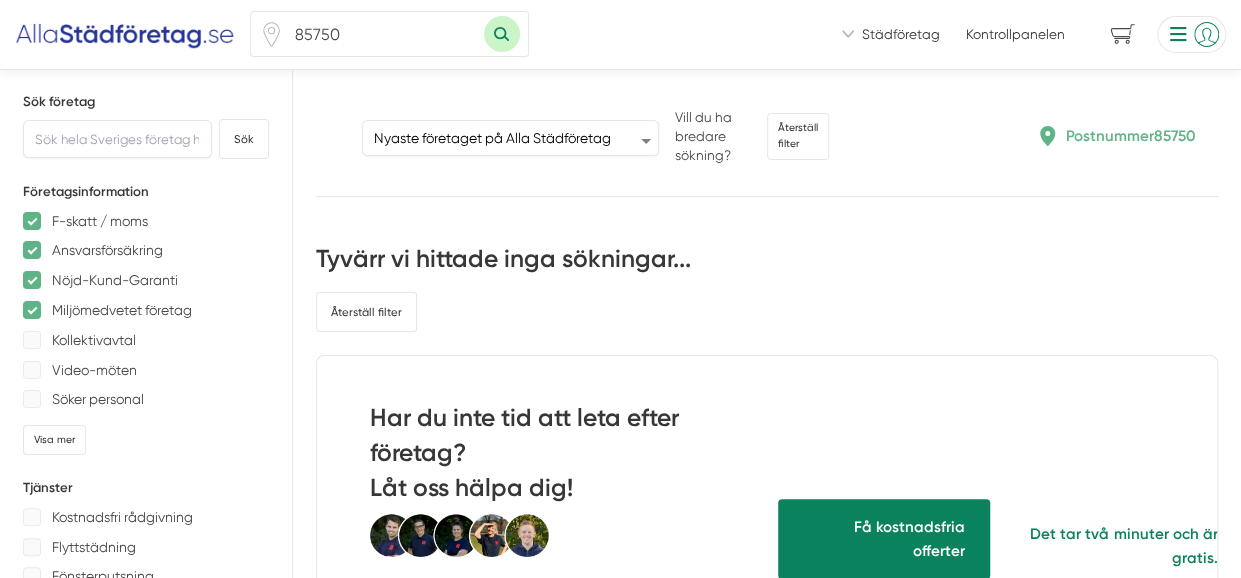 click at bounding box center (32, 310) 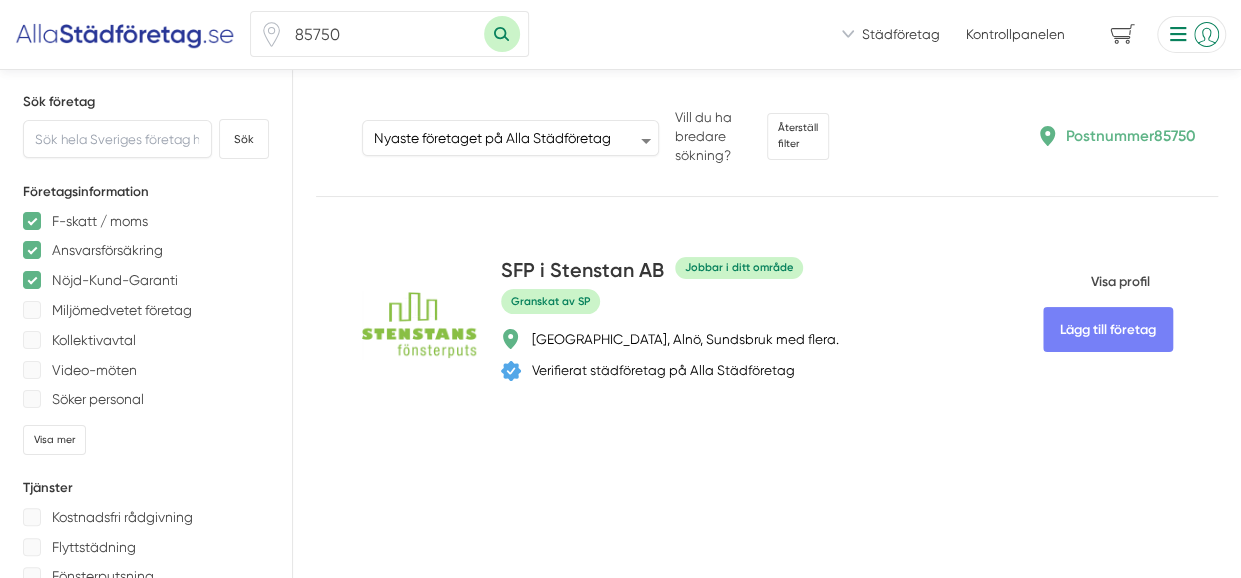 click on "Nöjd-Kund-Garanti" at bounding box center (146, 280) 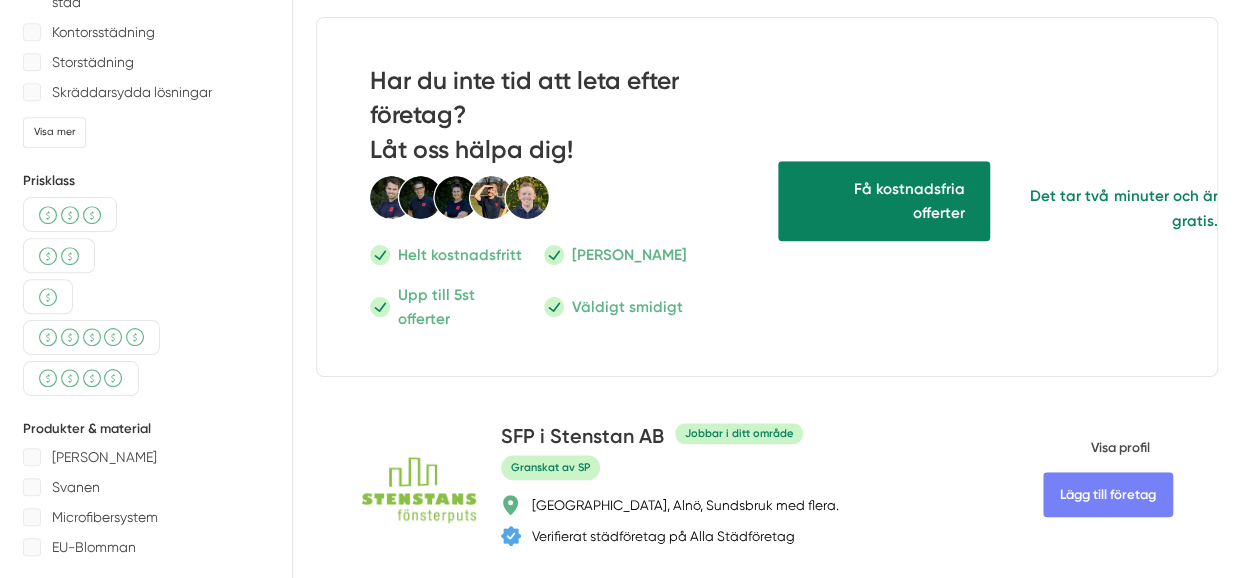scroll, scrollTop: 700, scrollLeft: 0, axis: vertical 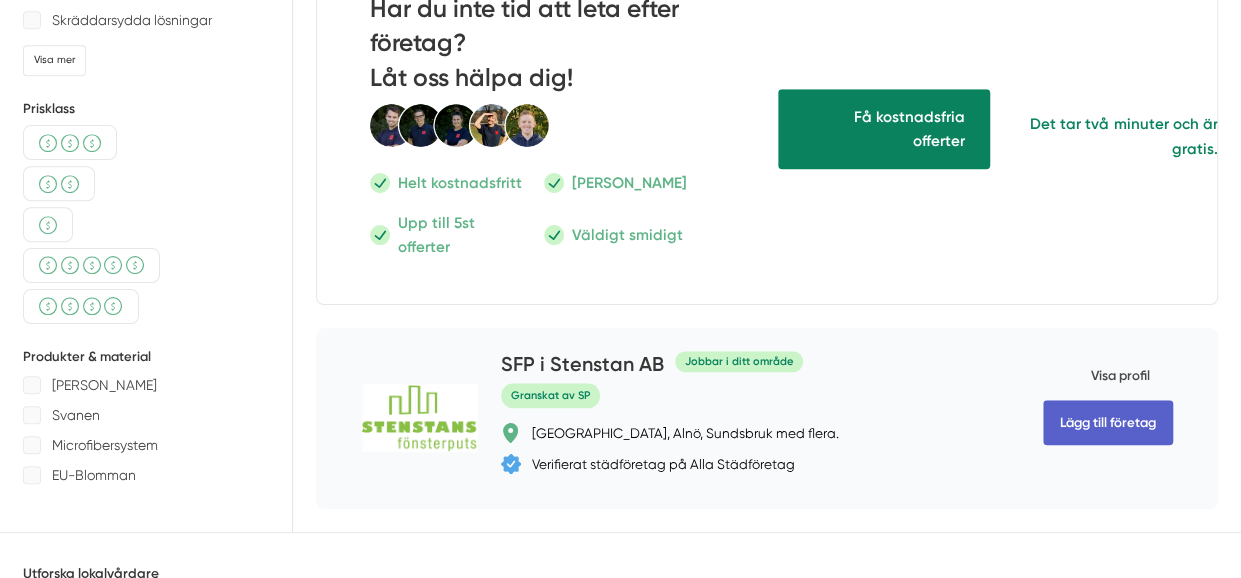 click on "Lägg till företag" 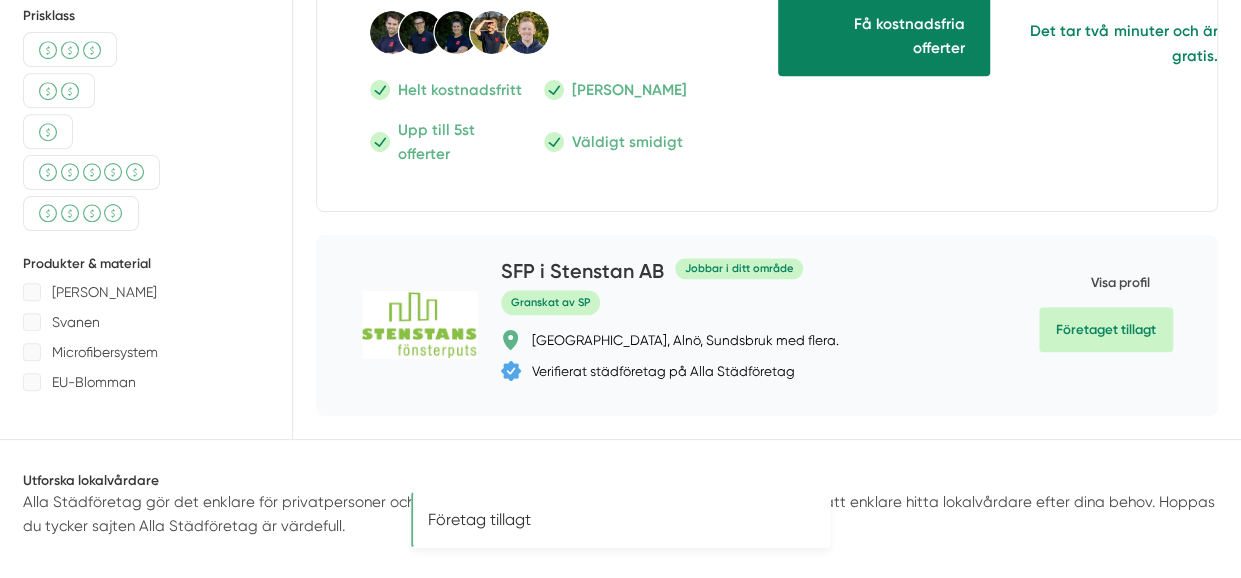 scroll, scrollTop: 900, scrollLeft: 0, axis: vertical 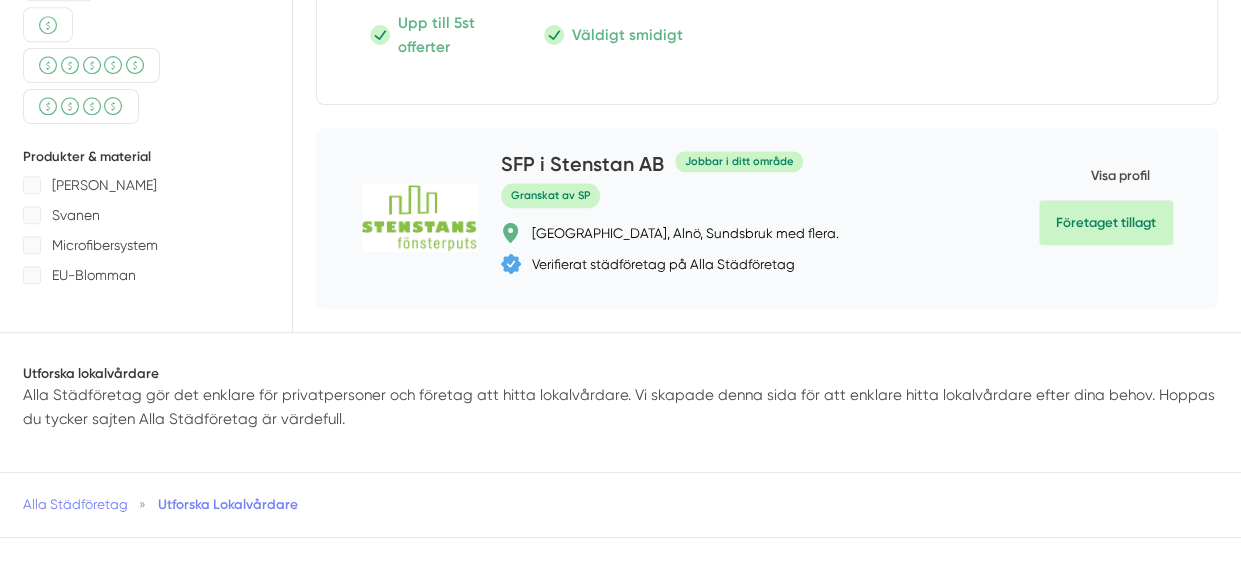 click on "Företaget tillagt" 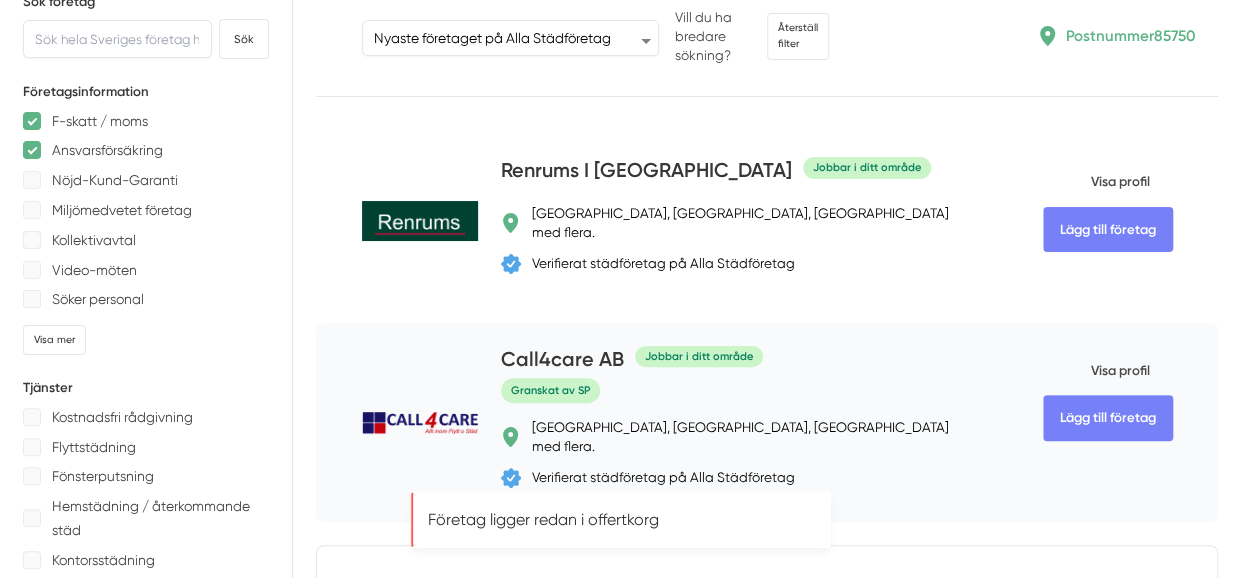 scroll, scrollTop: 0, scrollLeft: 0, axis: both 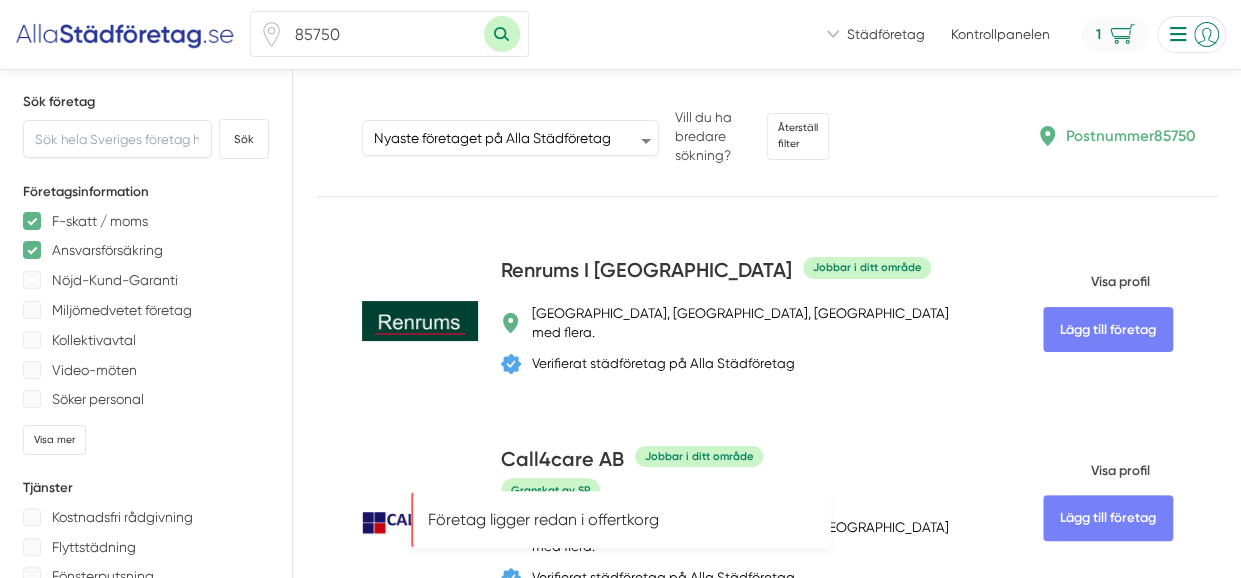 click on "1" at bounding box center (1115, 34) 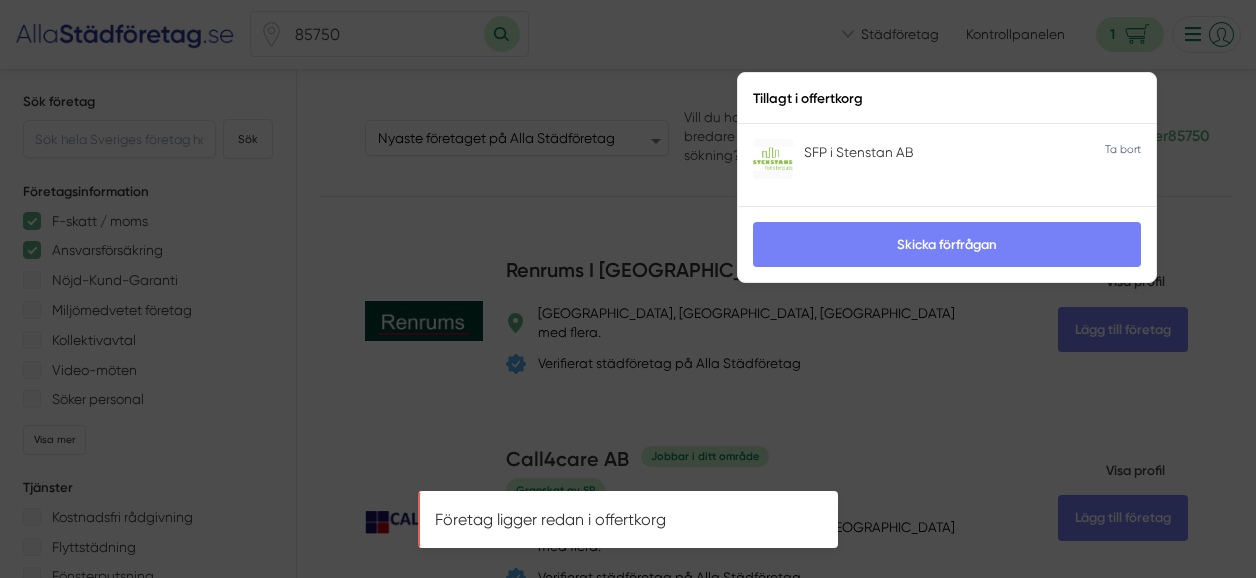 click at bounding box center (1123, 148) 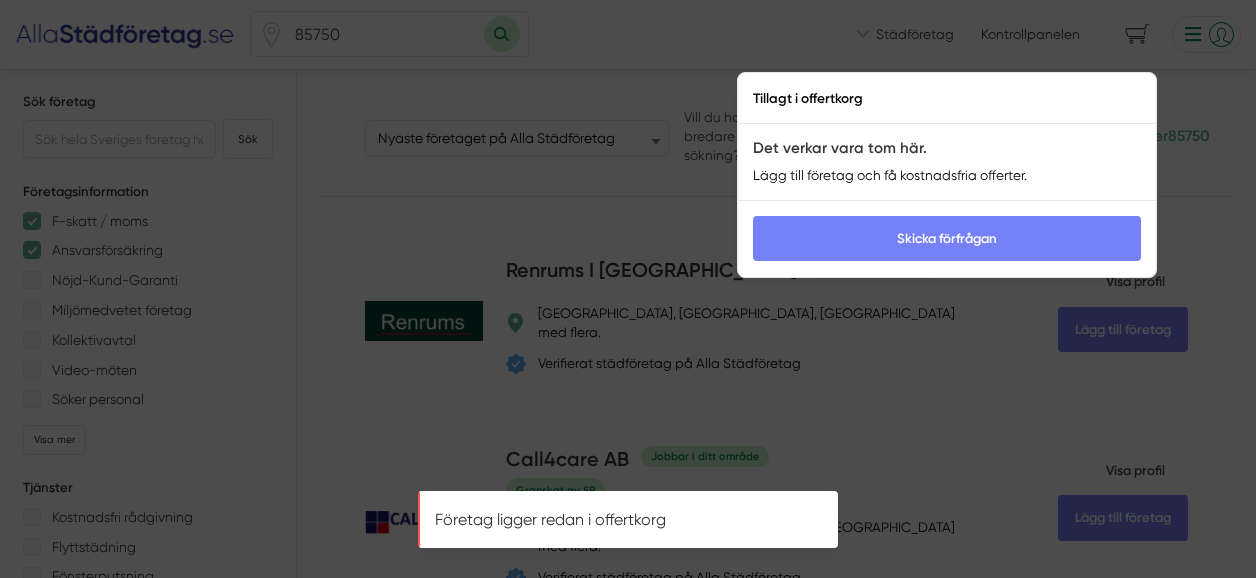 click at bounding box center (628, 289) 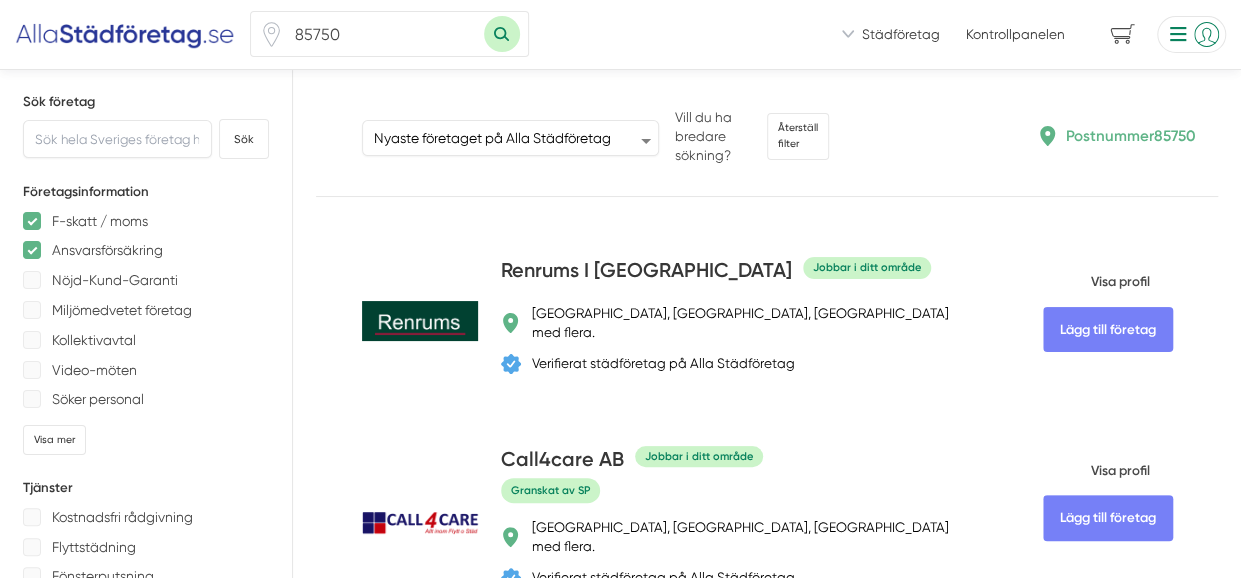 click on "Städföretag" at bounding box center [900, 34] 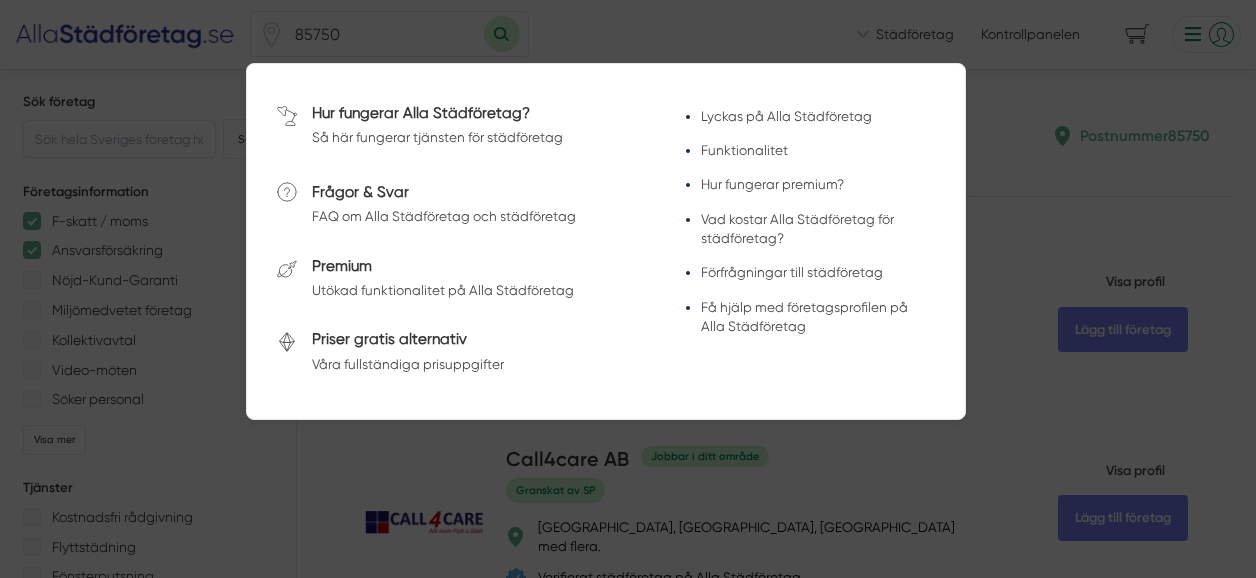 click at bounding box center (628, 34) 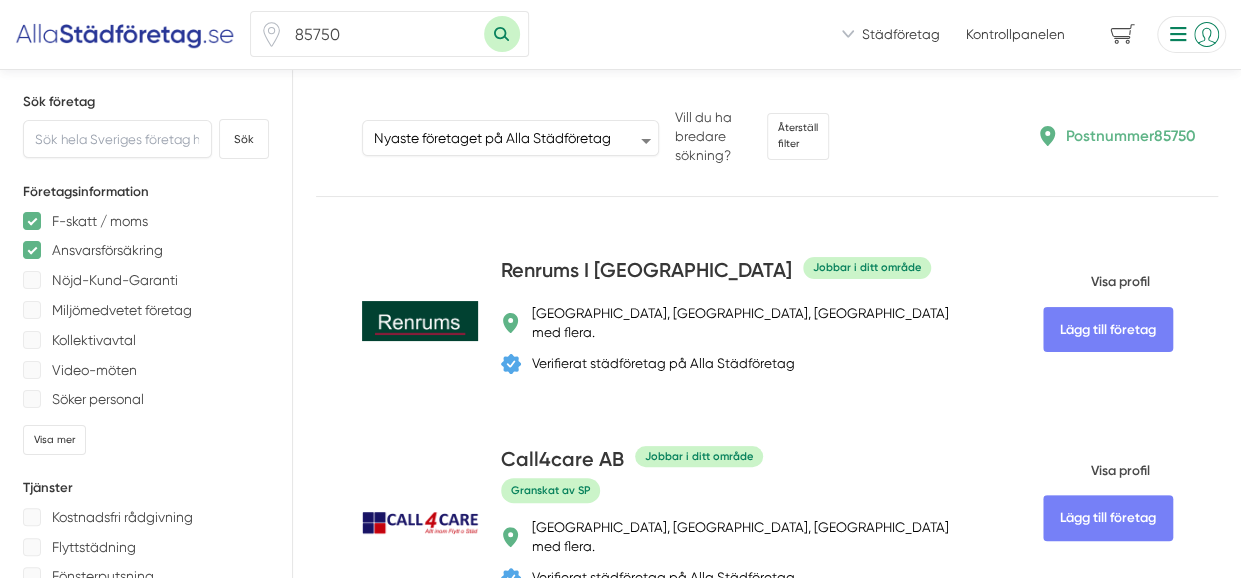 click on "85750" at bounding box center [384, 34] 